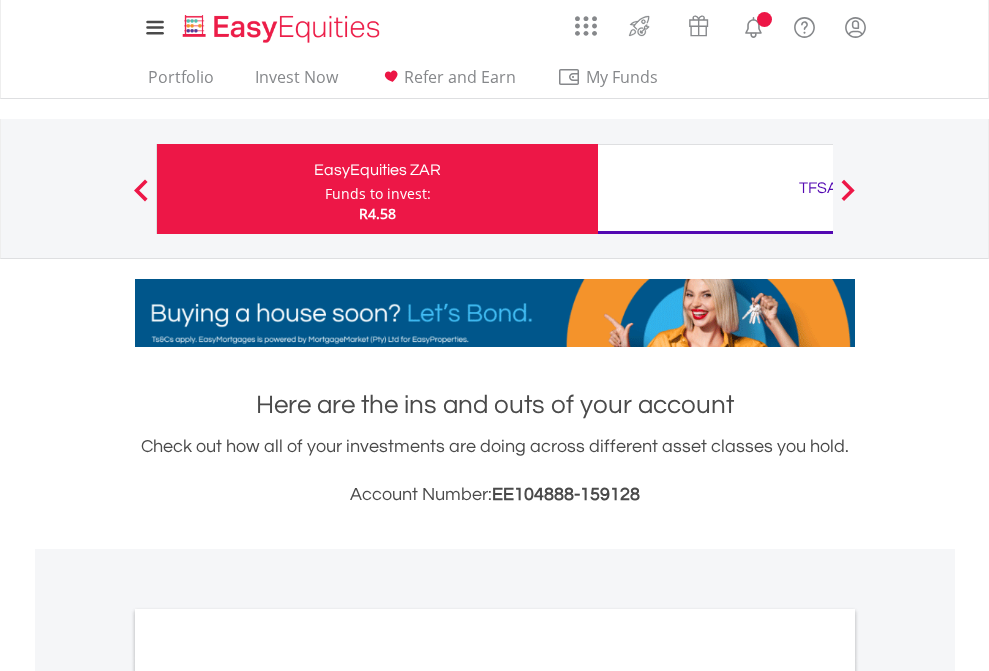 scroll, scrollTop: 0, scrollLeft: 0, axis: both 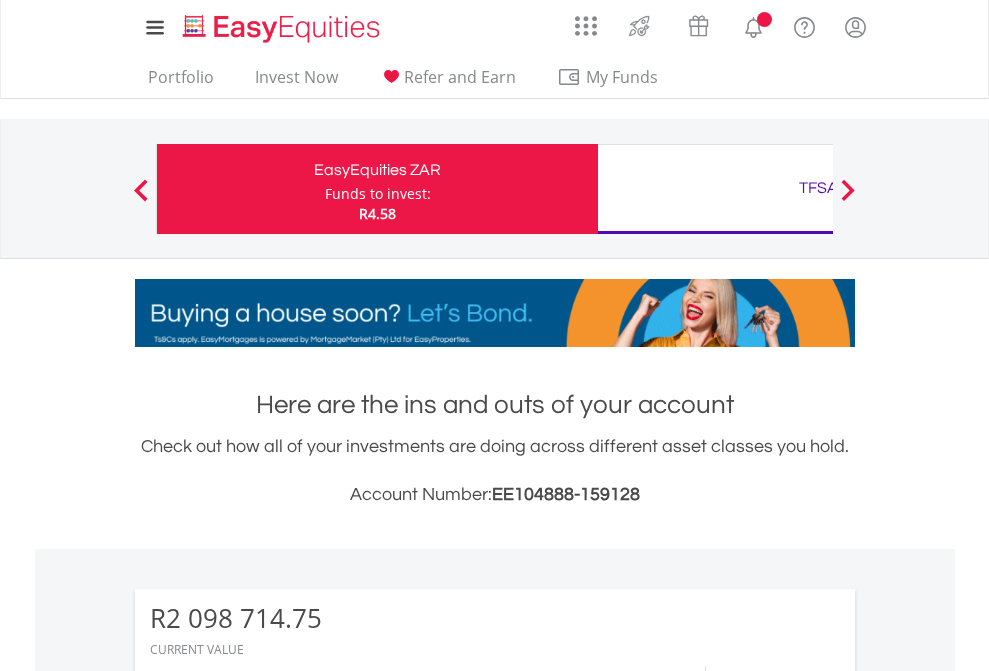 click on "Funds to invest:" at bounding box center (378, 194) 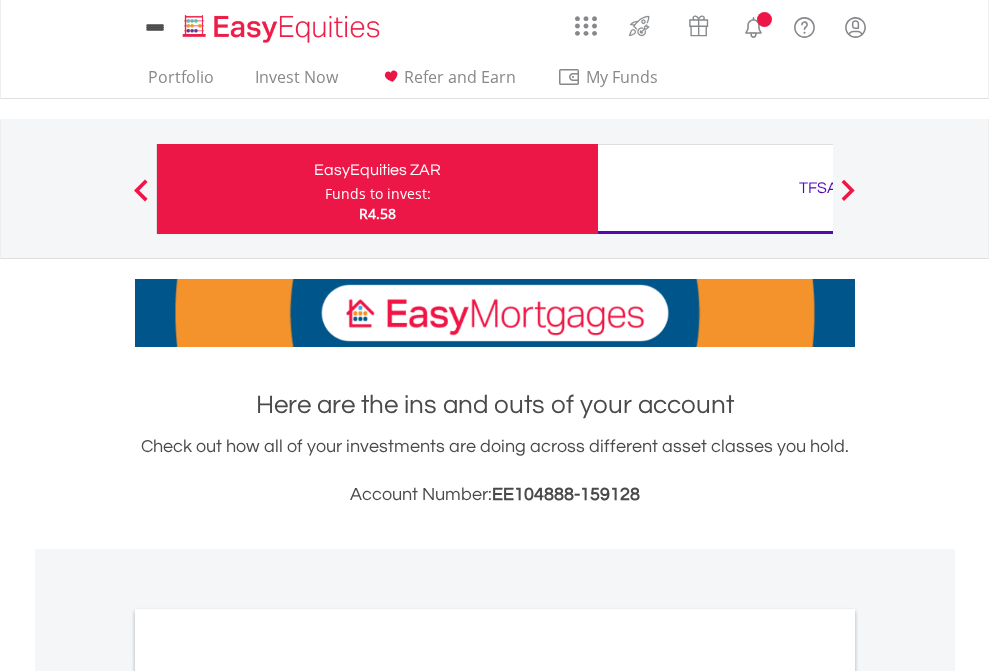scroll, scrollTop: 0, scrollLeft: 0, axis: both 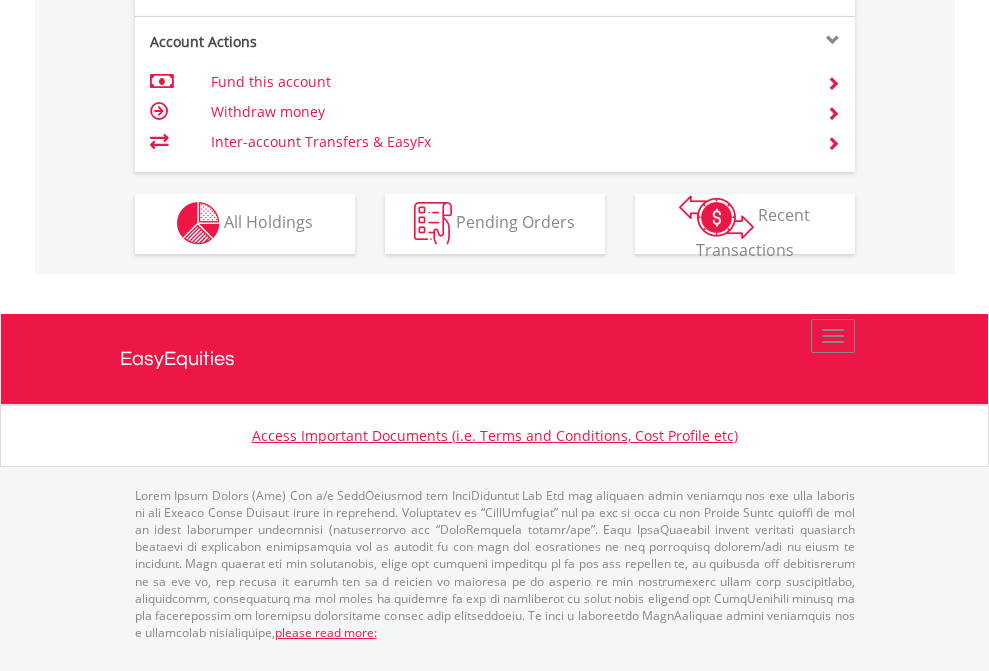 click on "Investment types" at bounding box center (706, -337) 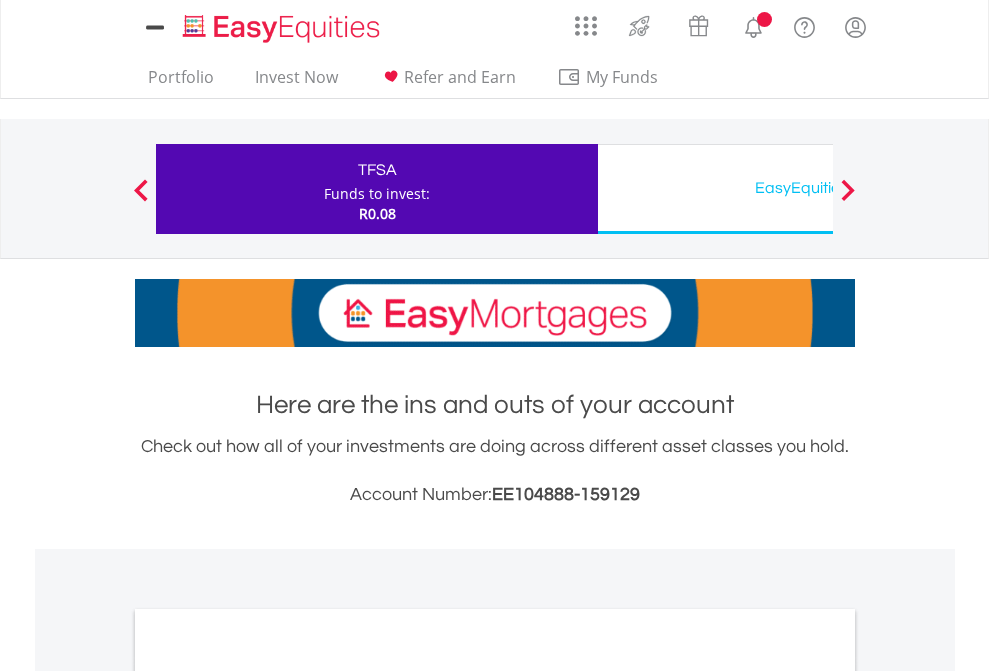 scroll, scrollTop: 0, scrollLeft: 0, axis: both 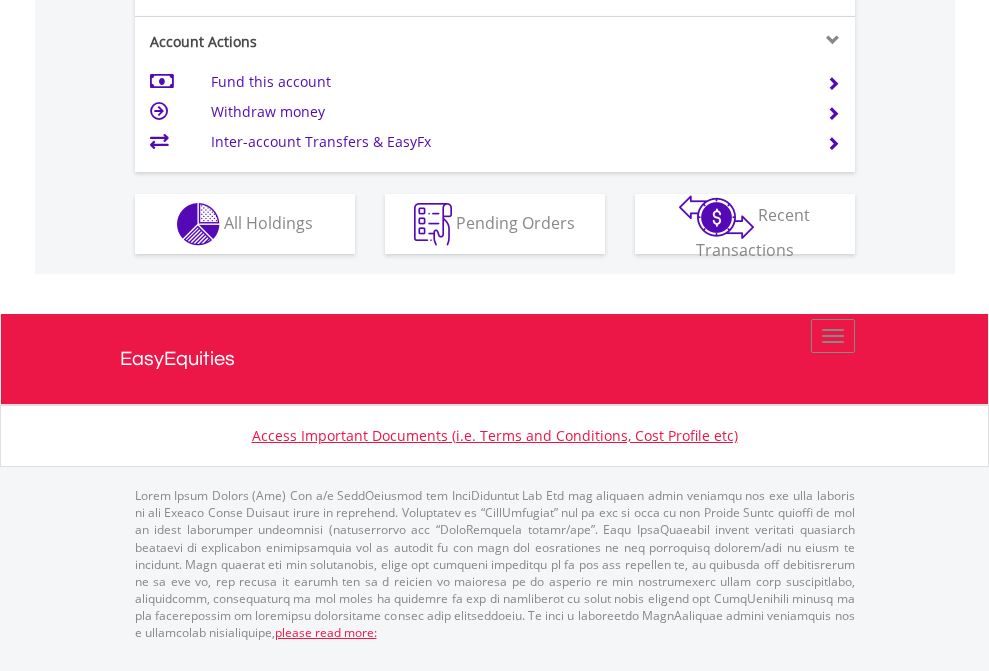 click on "Investment types" at bounding box center (706, -337) 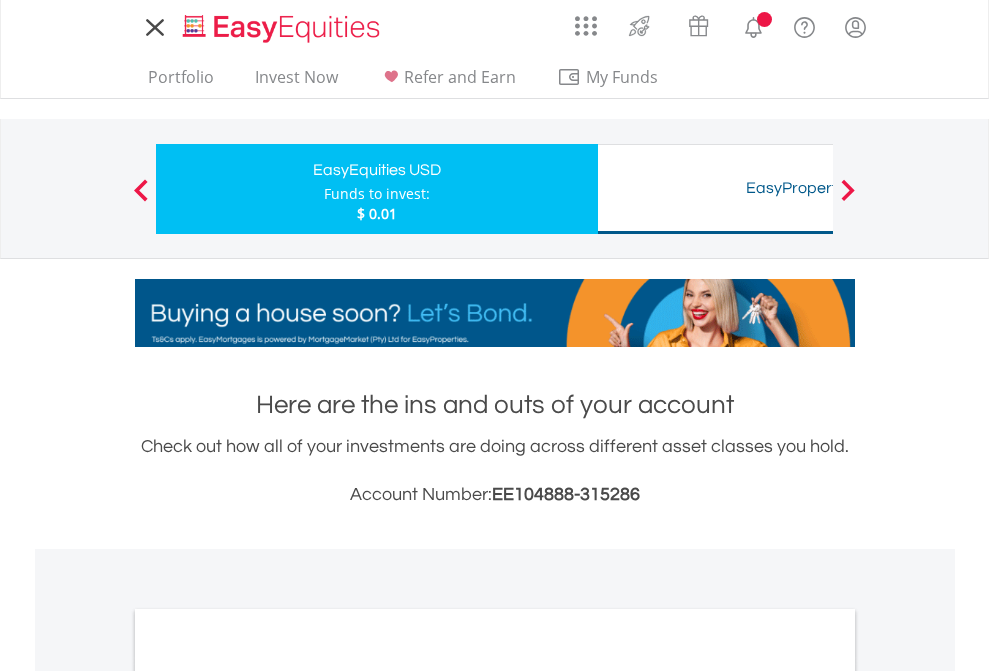 scroll, scrollTop: 0, scrollLeft: 0, axis: both 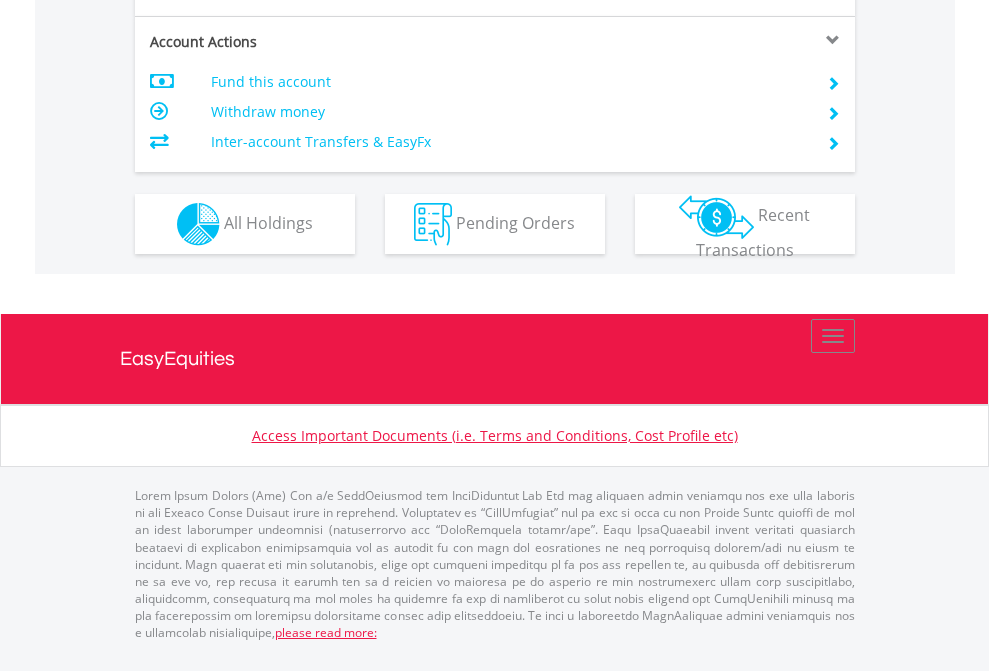 click on "Investment types" at bounding box center [706, -337] 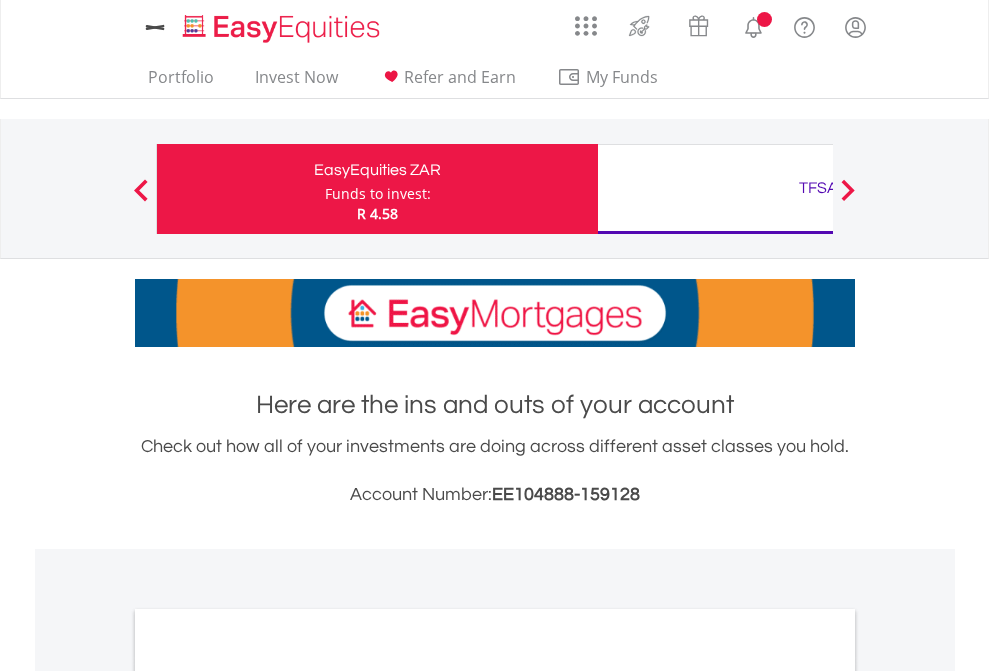 scroll, scrollTop: 0, scrollLeft: 0, axis: both 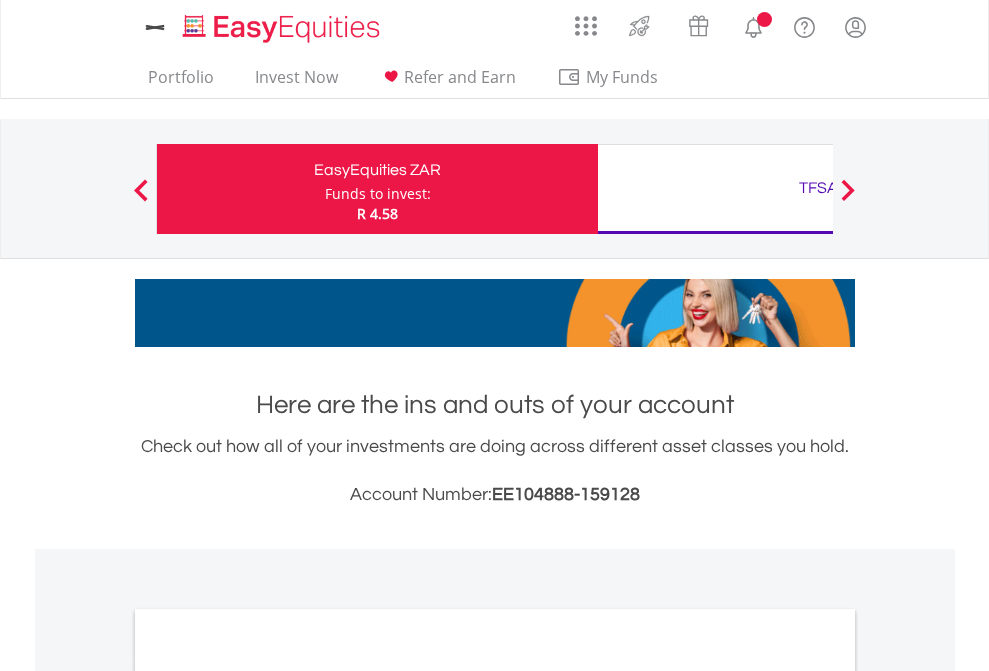 click on "All Holdings" at bounding box center (268, 1096) 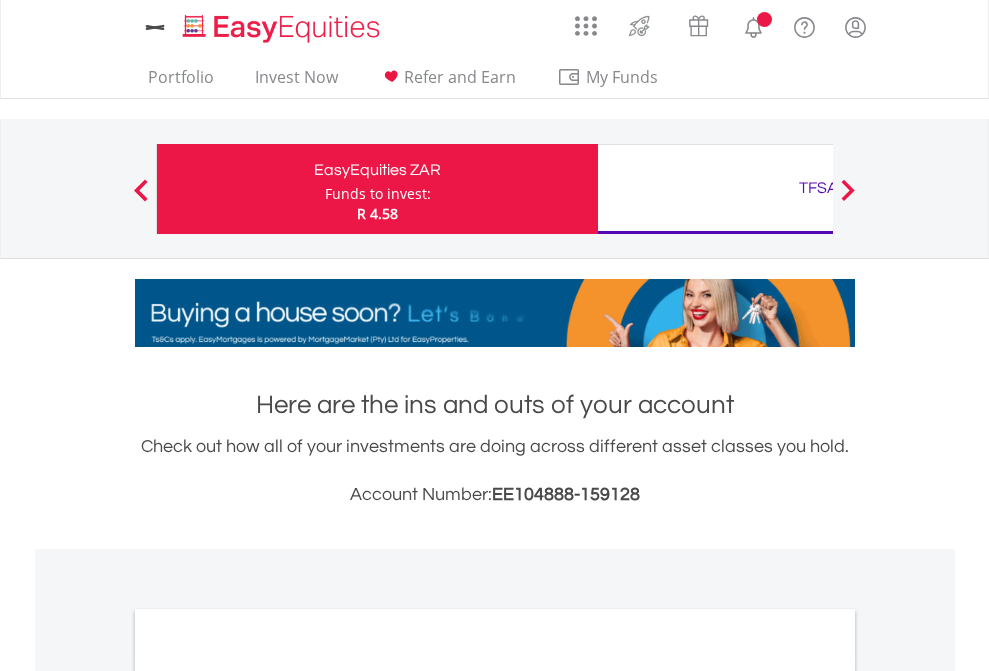scroll, scrollTop: 1202, scrollLeft: 0, axis: vertical 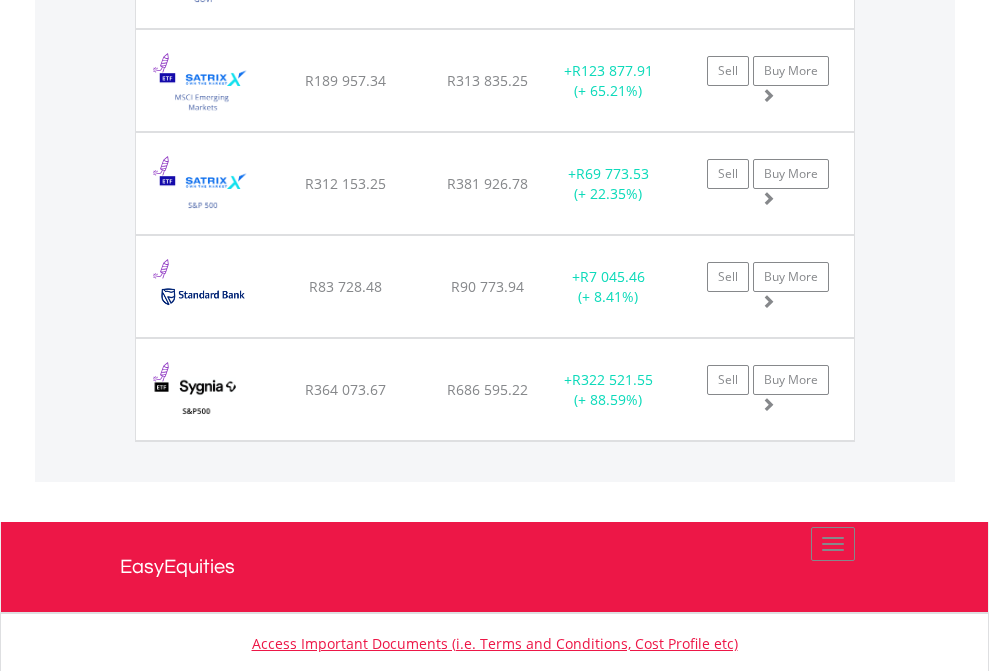 click on "TFSA" at bounding box center [818, -2076] 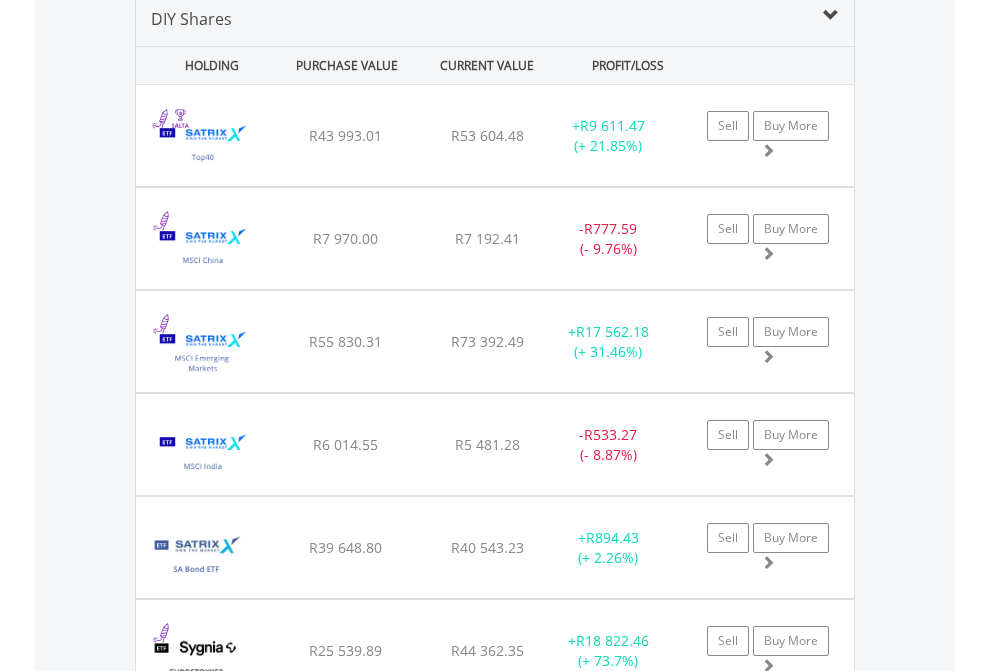 scroll, scrollTop: 1933, scrollLeft: 0, axis: vertical 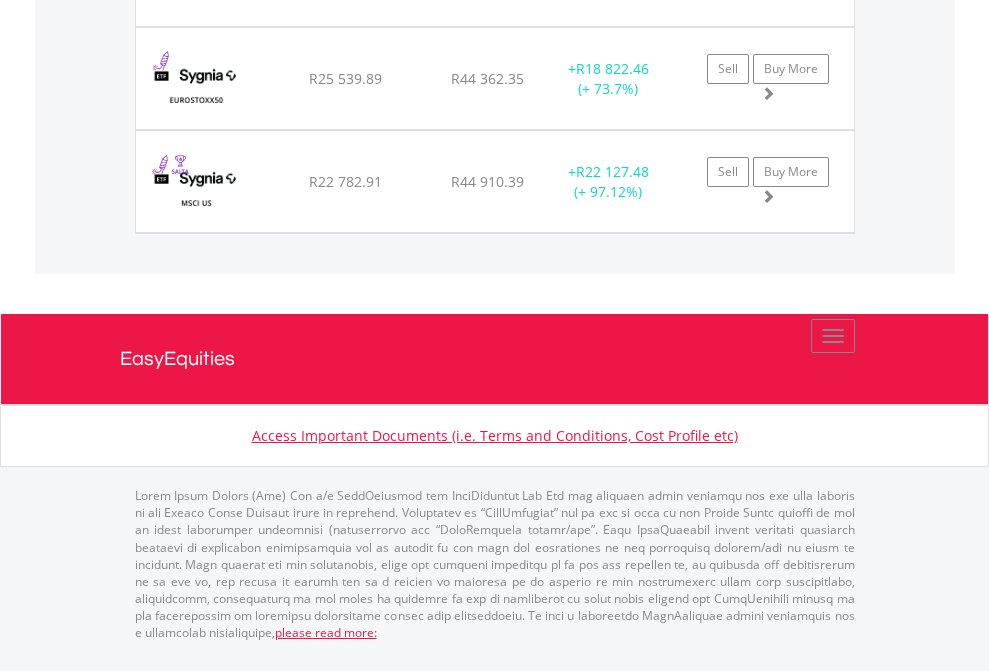 click on "EasyEquities USD" at bounding box center (818, -1586) 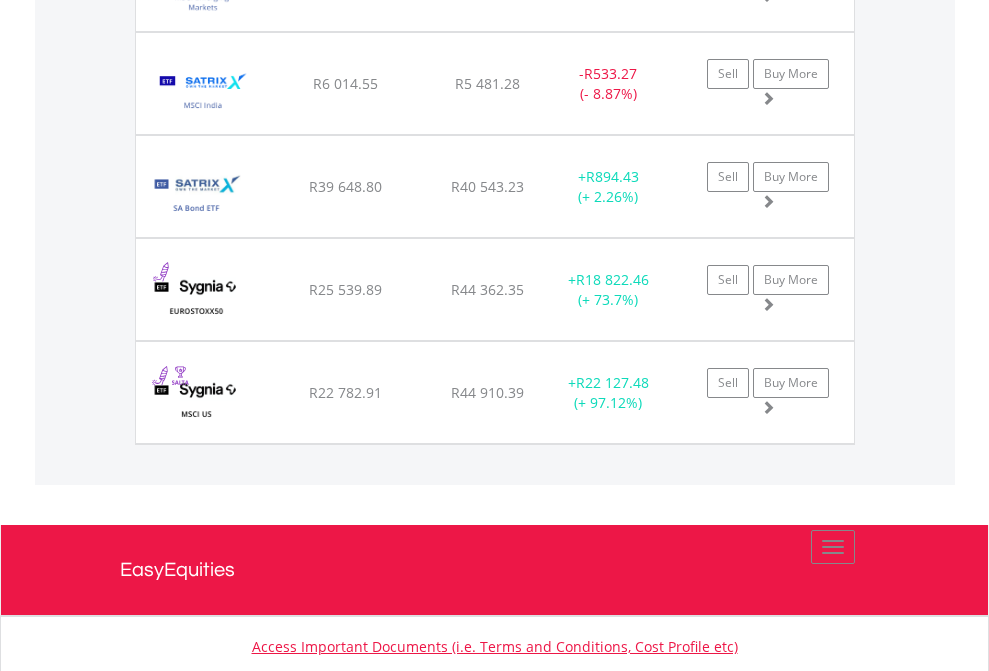 scroll, scrollTop: 144, scrollLeft: 0, axis: vertical 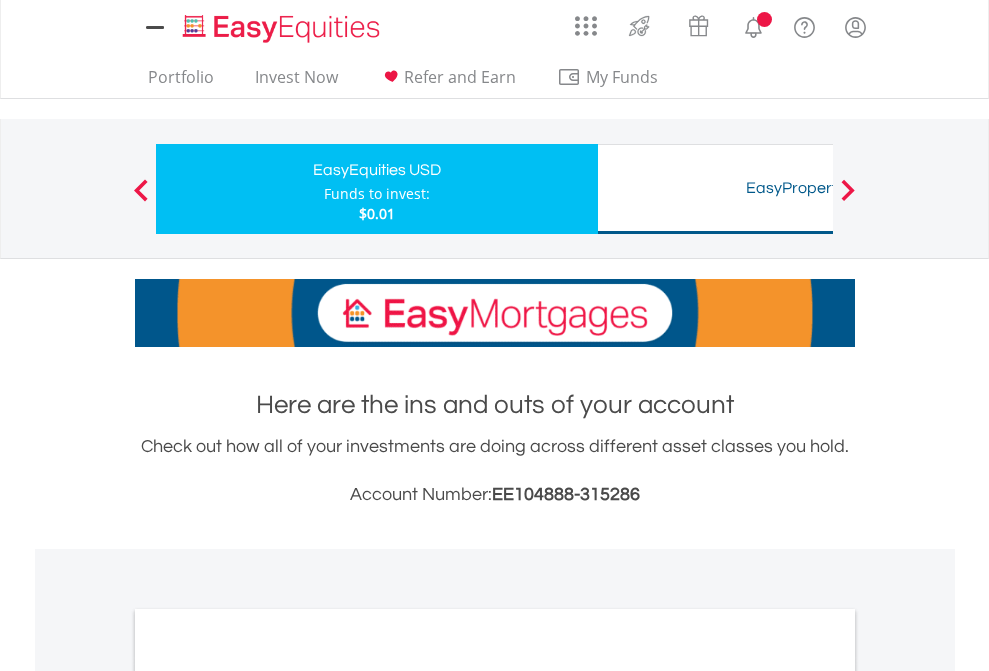 click on "All Holdings" at bounding box center (268, 1096) 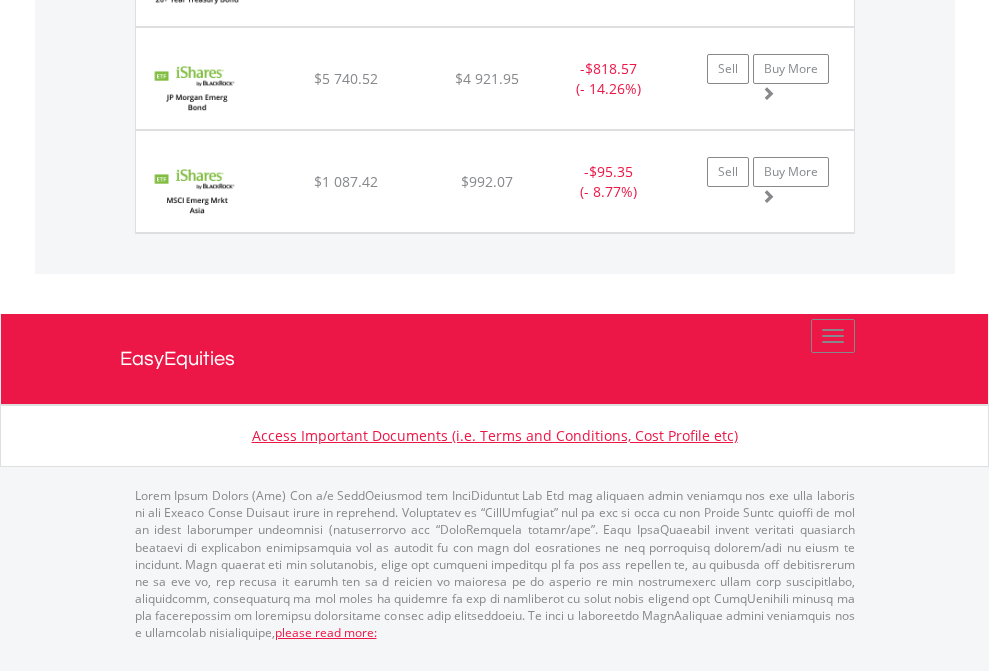 scroll, scrollTop: 2225, scrollLeft: 0, axis: vertical 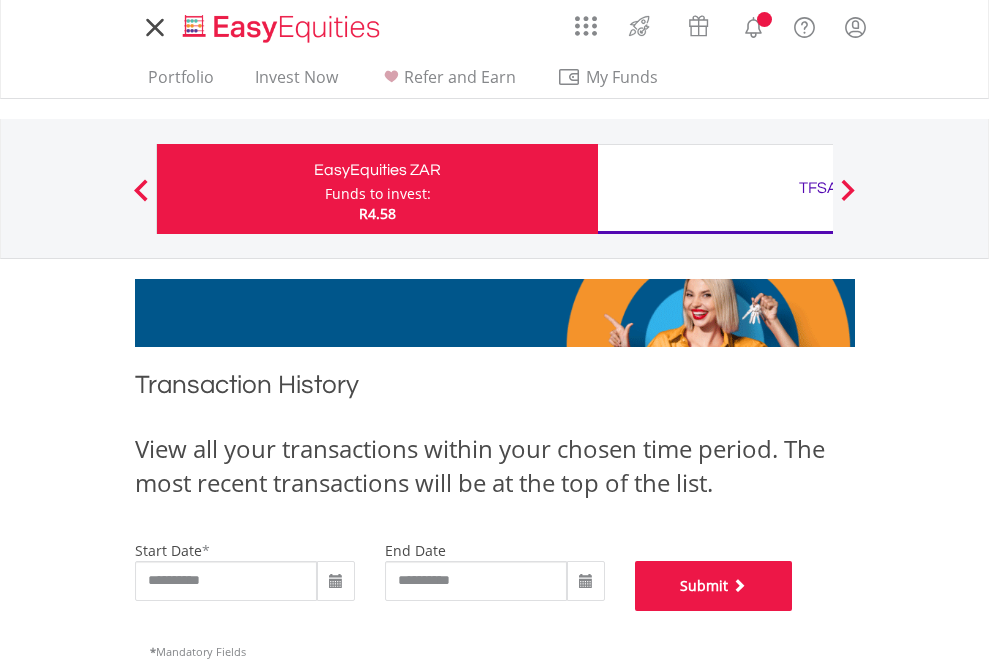 click on "Submit" at bounding box center [714, 586] 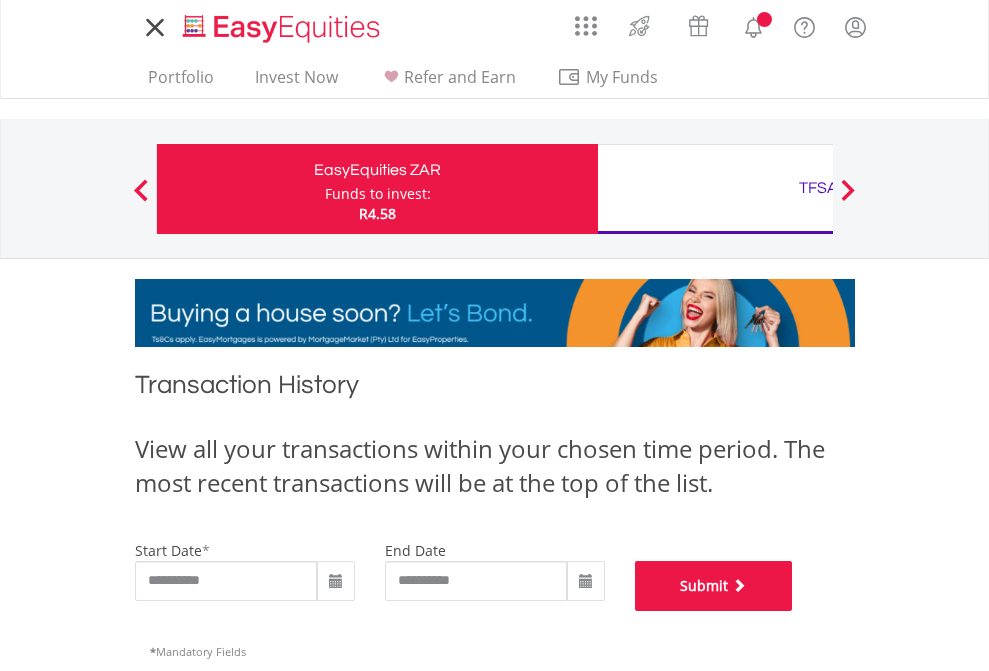 scroll, scrollTop: 811, scrollLeft: 0, axis: vertical 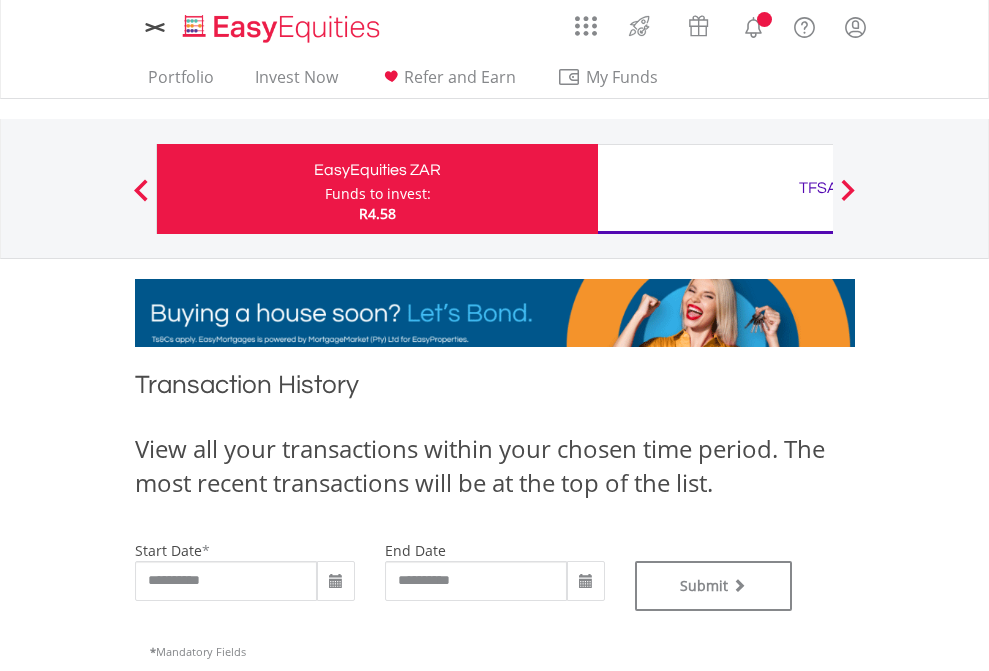 click on "TFSA" at bounding box center (818, 188) 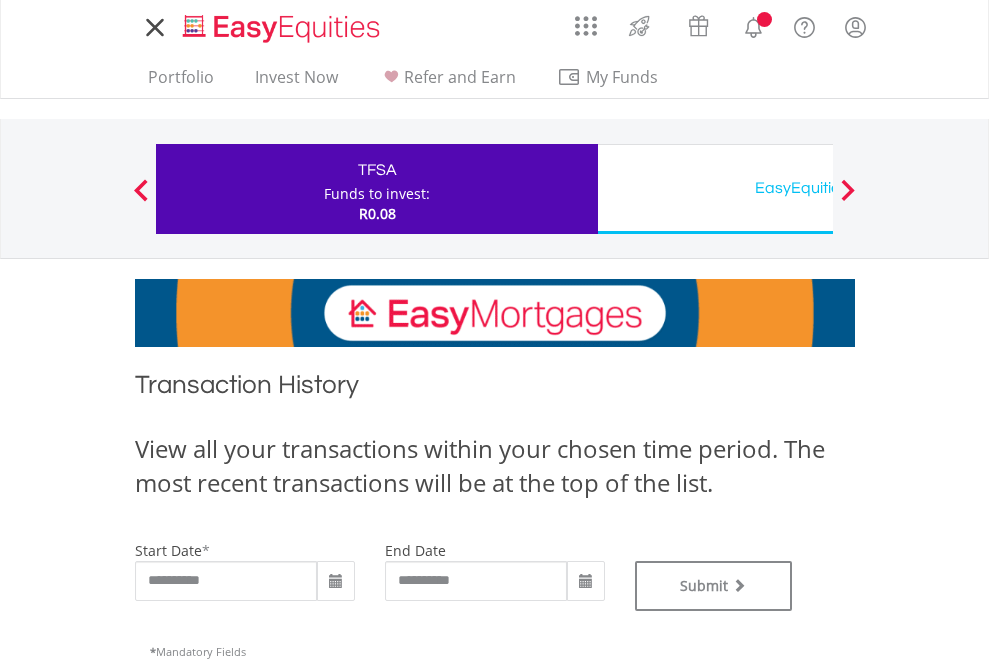 scroll, scrollTop: 0, scrollLeft: 0, axis: both 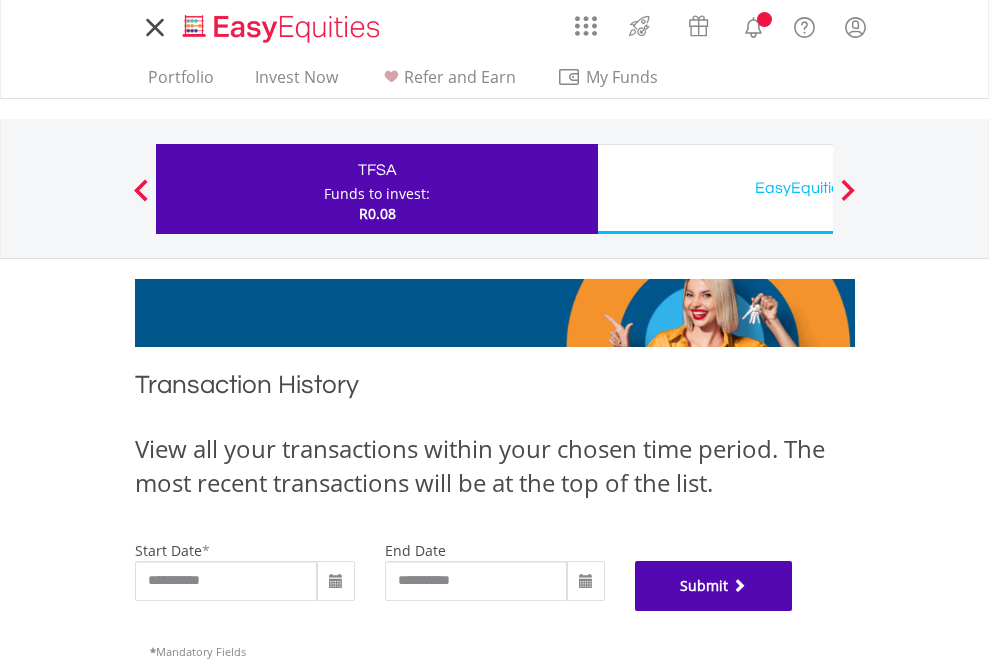click on "Submit" at bounding box center (714, 586) 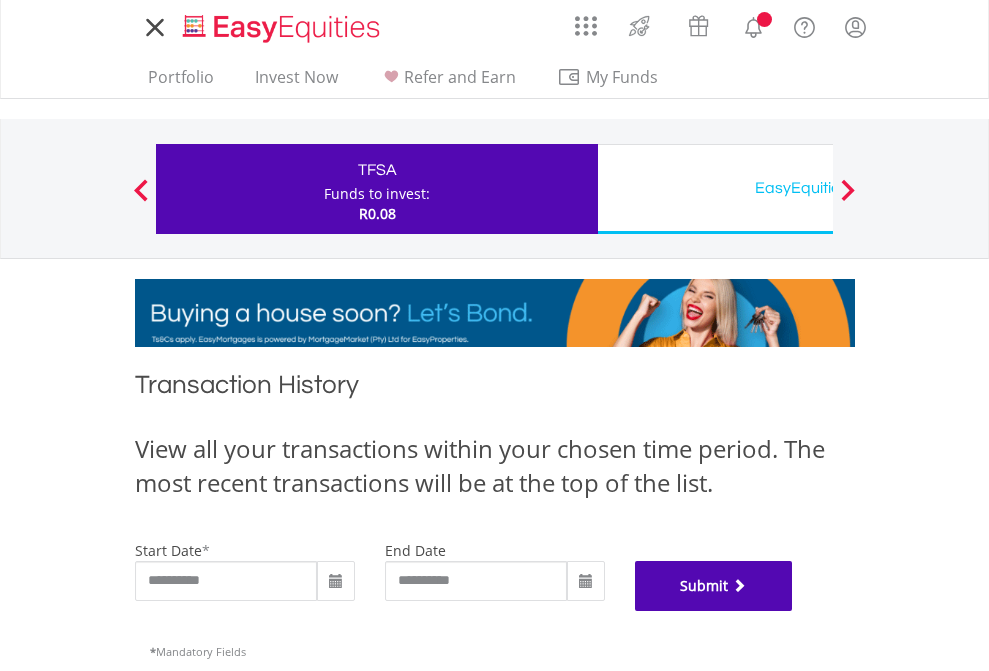 scroll, scrollTop: 811, scrollLeft: 0, axis: vertical 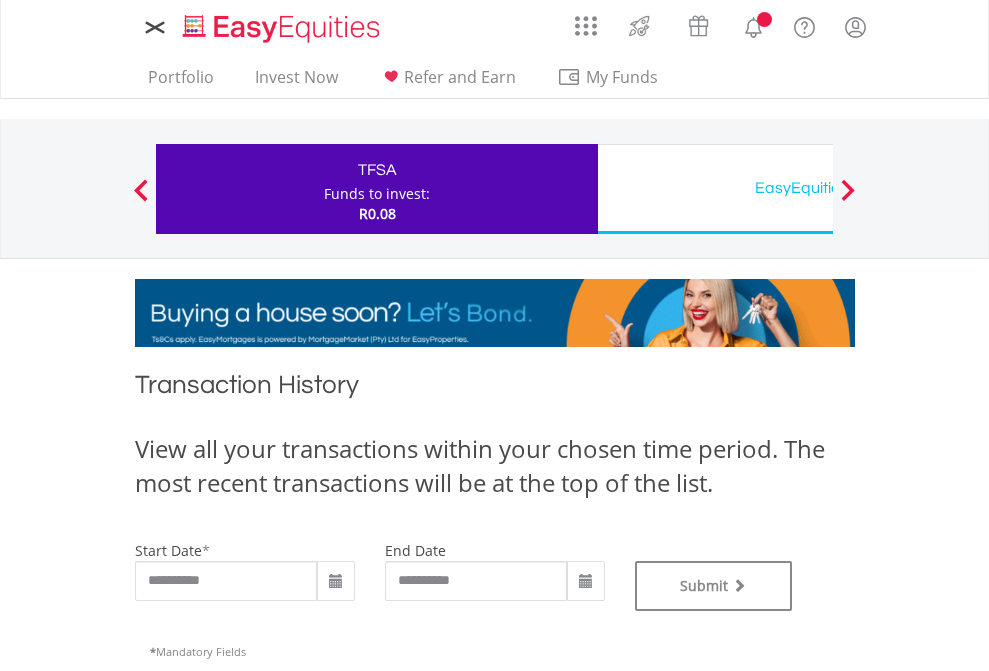click on "EasyEquities USD" at bounding box center [818, 188] 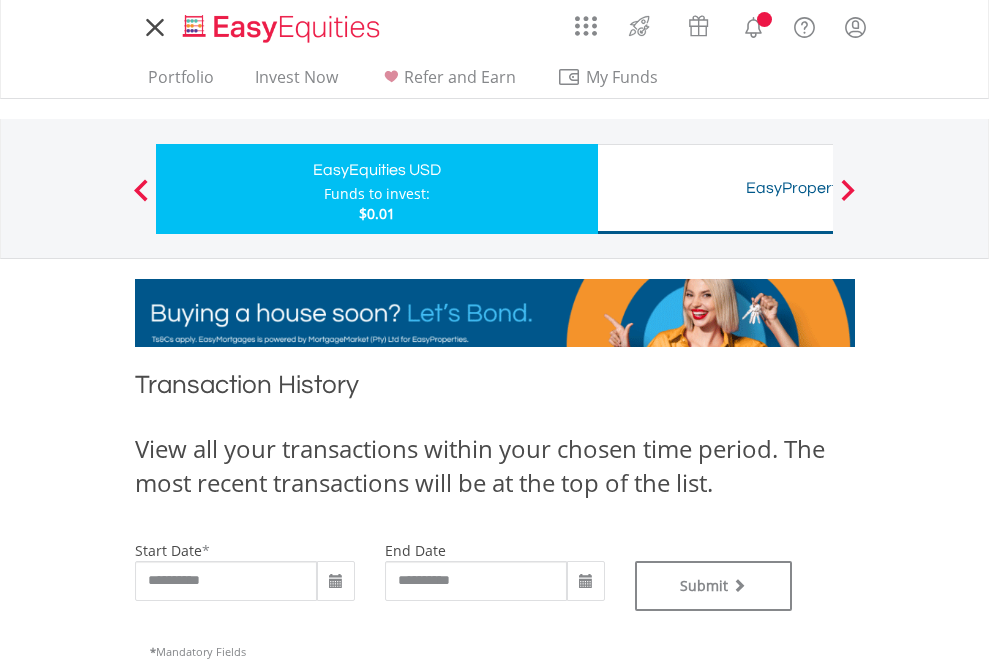 scroll, scrollTop: 0, scrollLeft: 0, axis: both 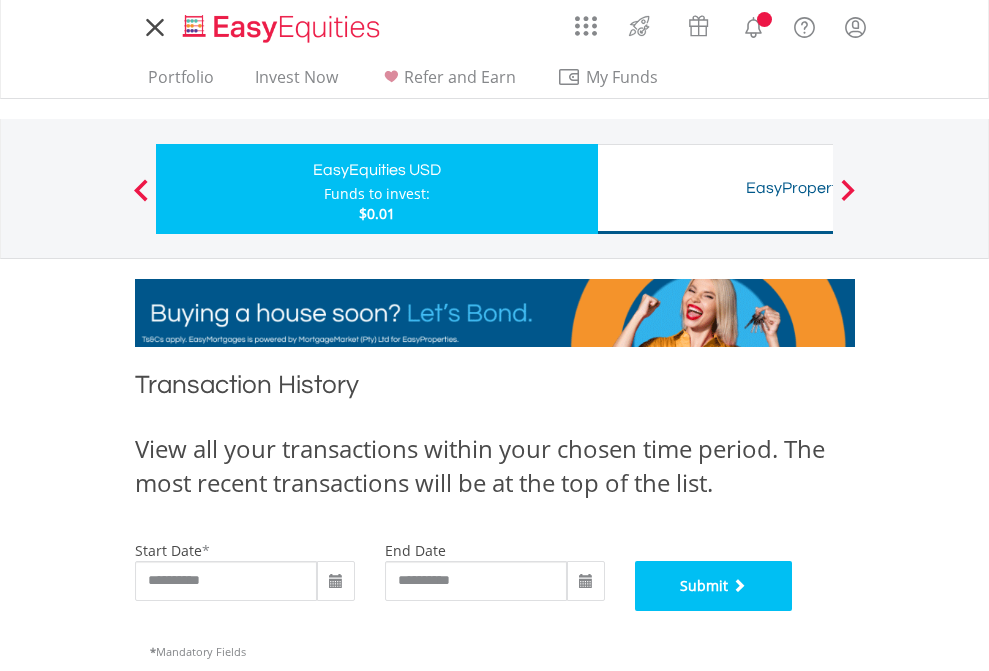 click on "Submit" at bounding box center (714, 586) 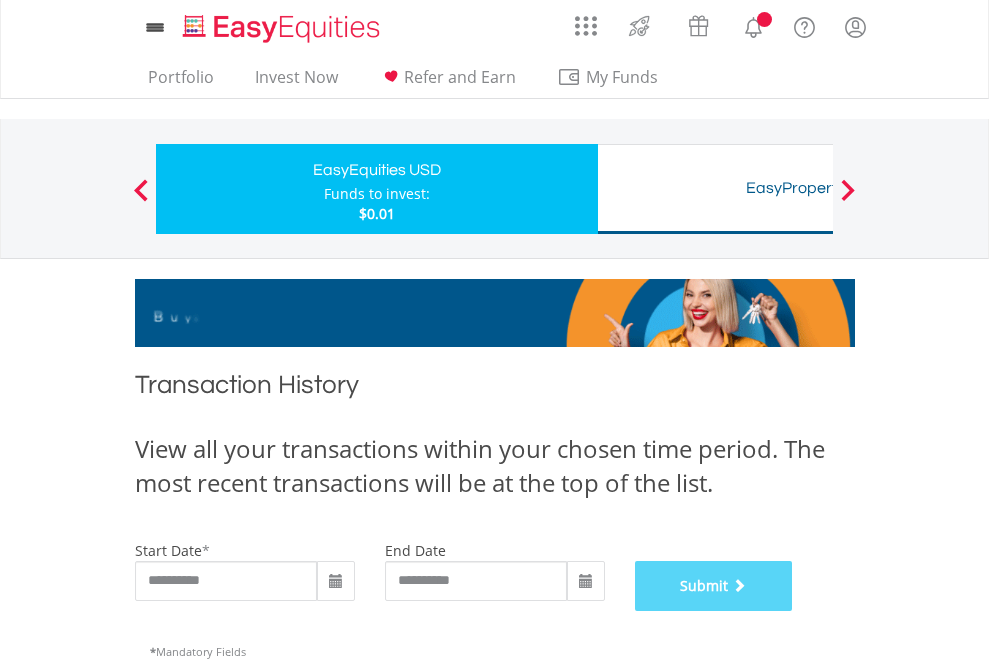 scroll, scrollTop: 811, scrollLeft: 0, axis: vertical 